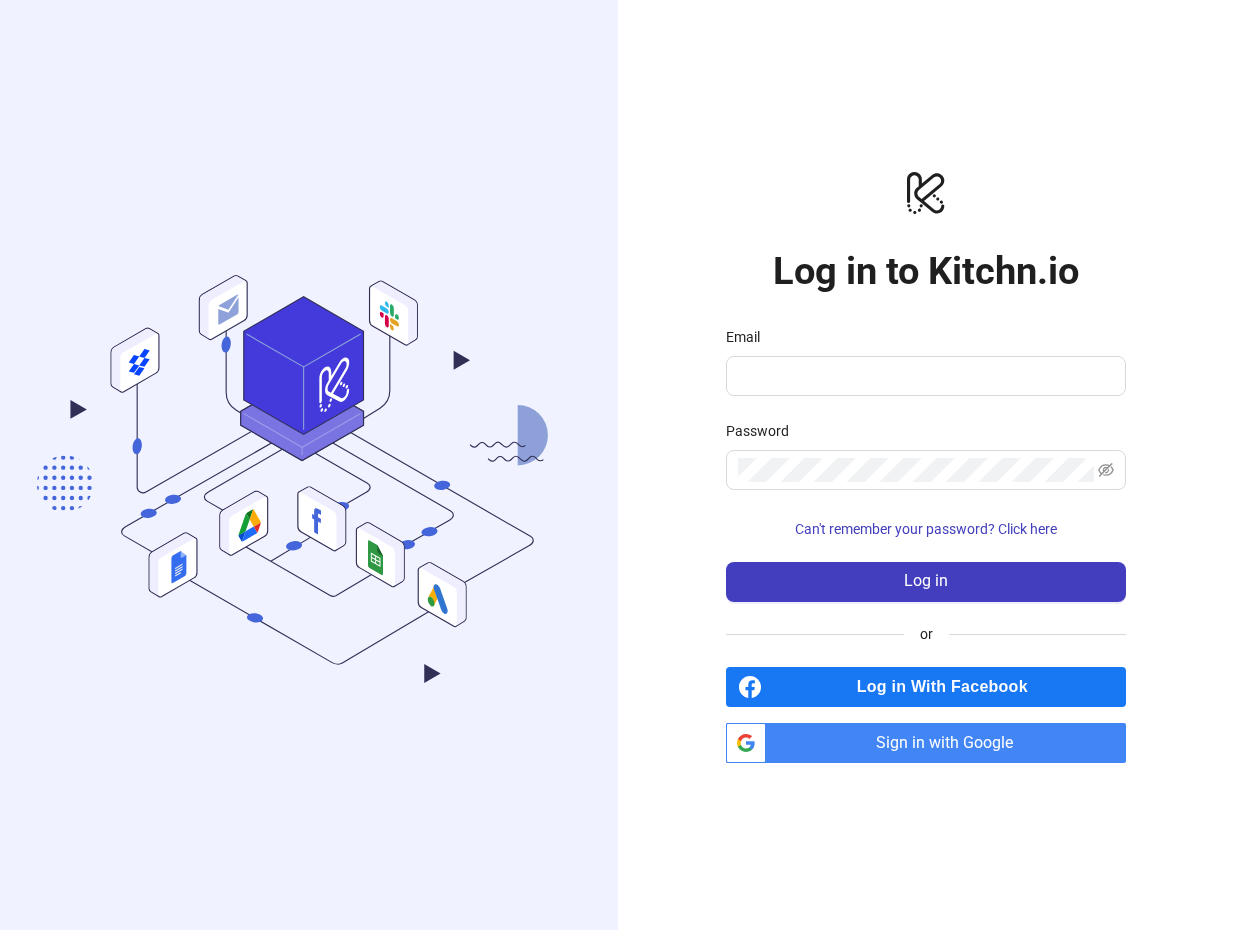 scroll, scrollTop: 0, scrollLeft: 0, axis: both 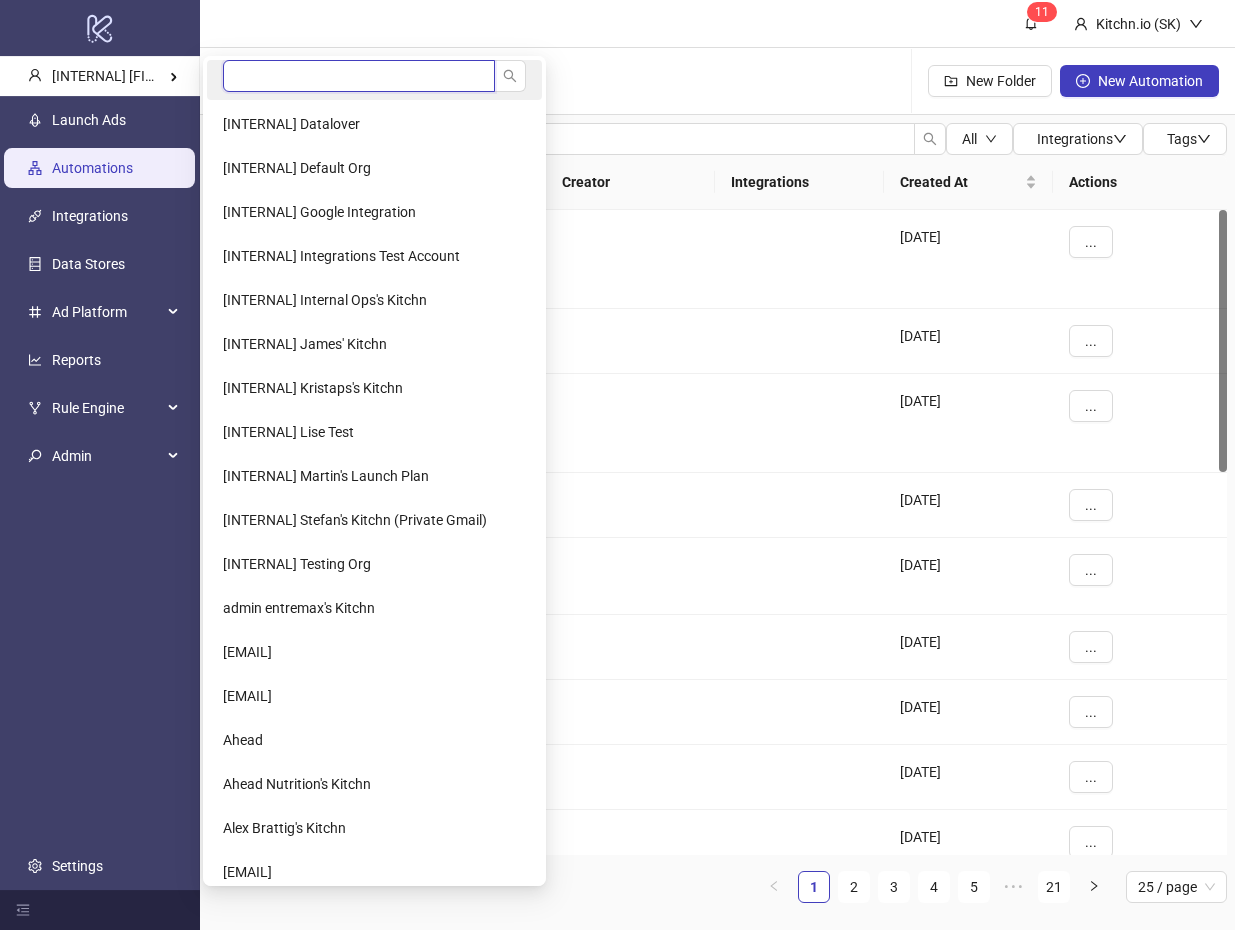 click at bounding box center (359, 76) 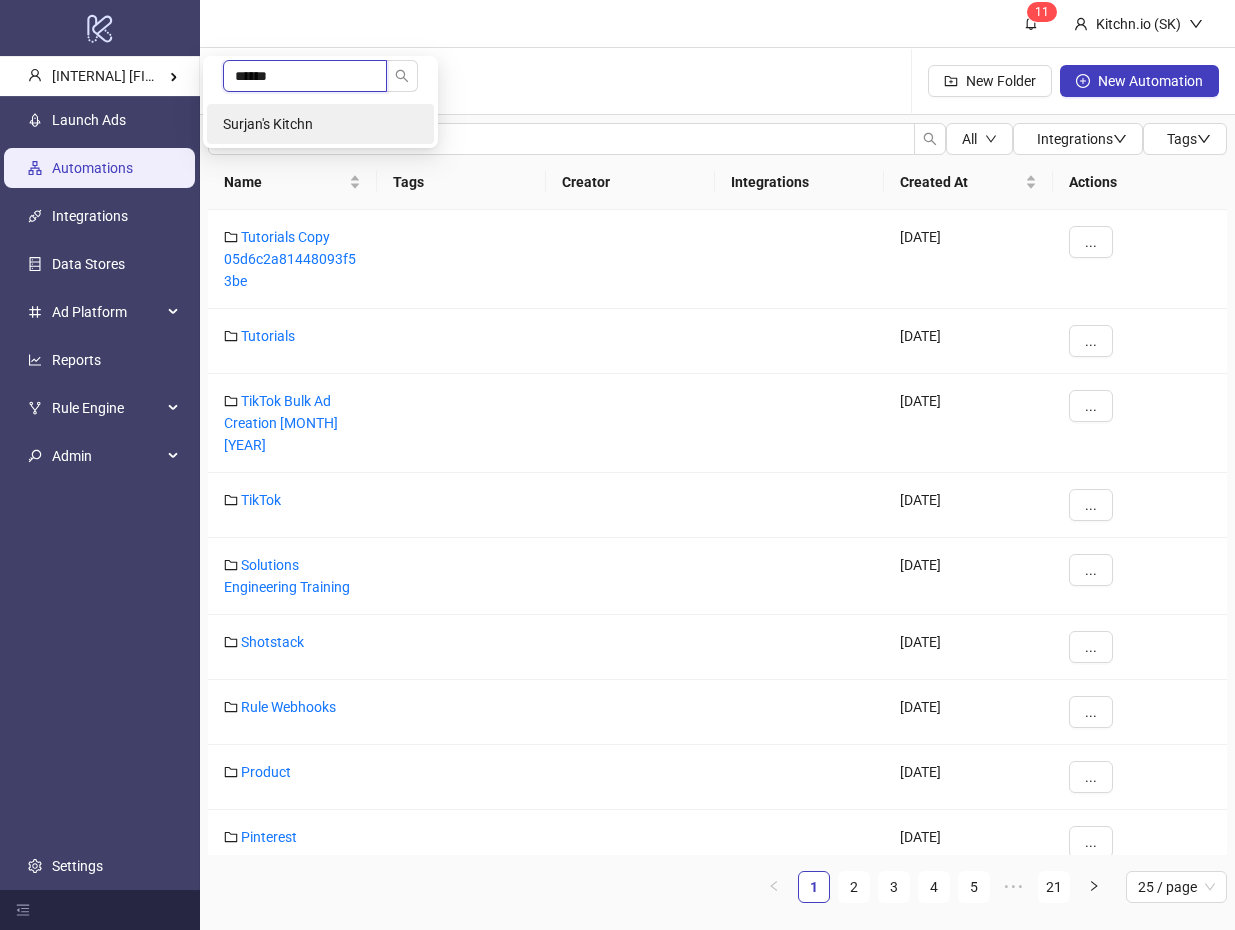 type on "******" 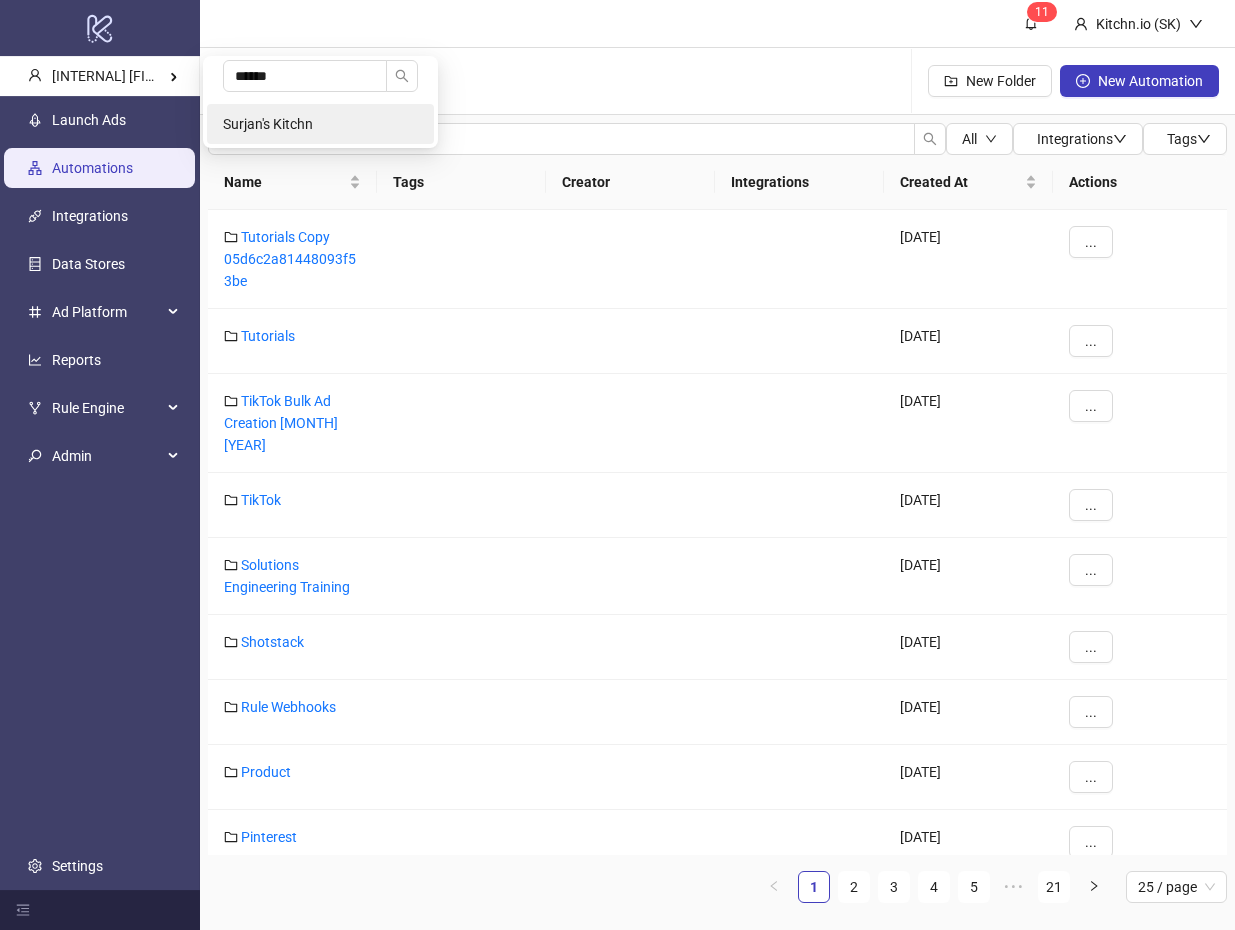 click on "Surjan's Kitchn" at bounding box center (320, 124) 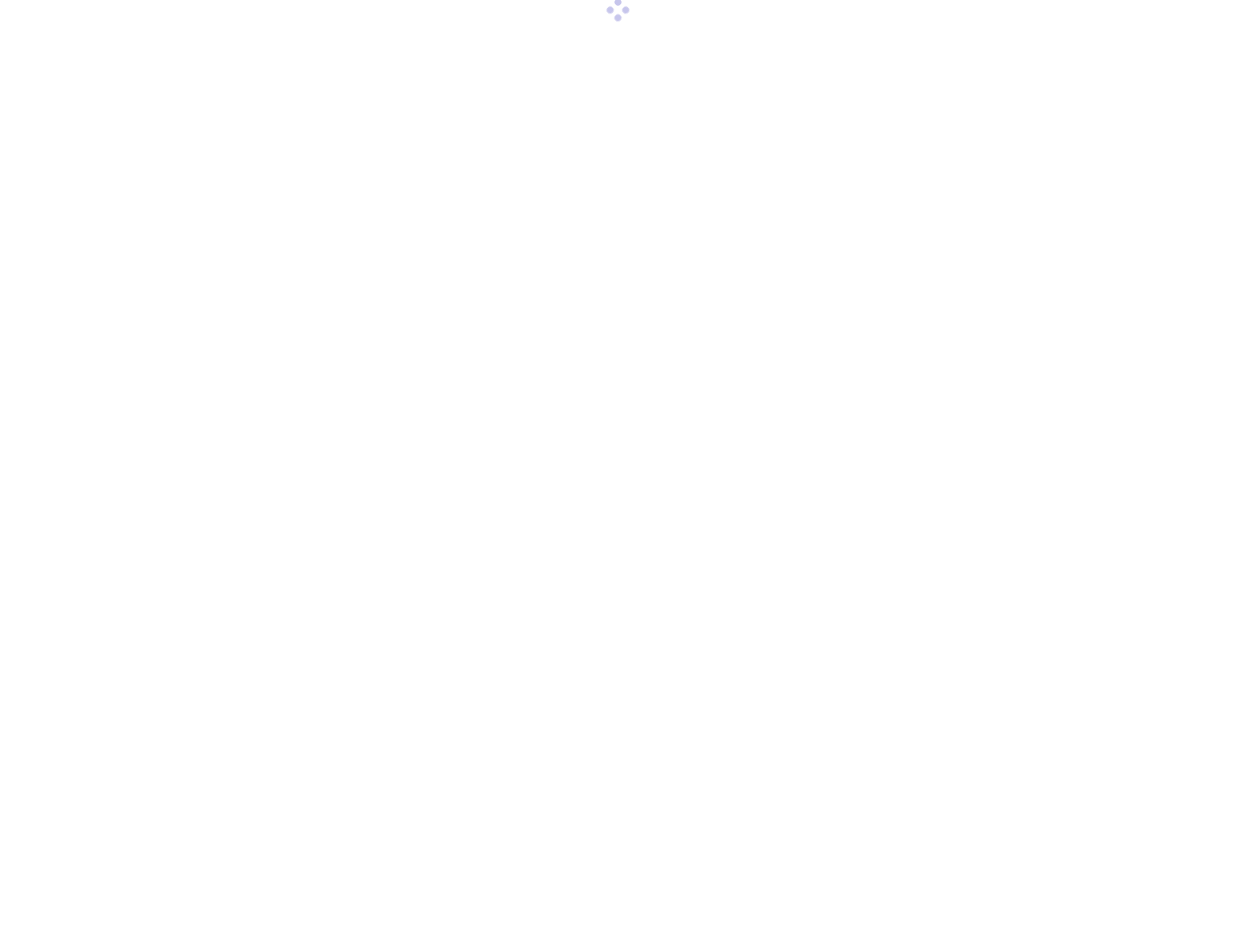 scroll, scrollTop: 0, scrollLeft: 0, axis: both 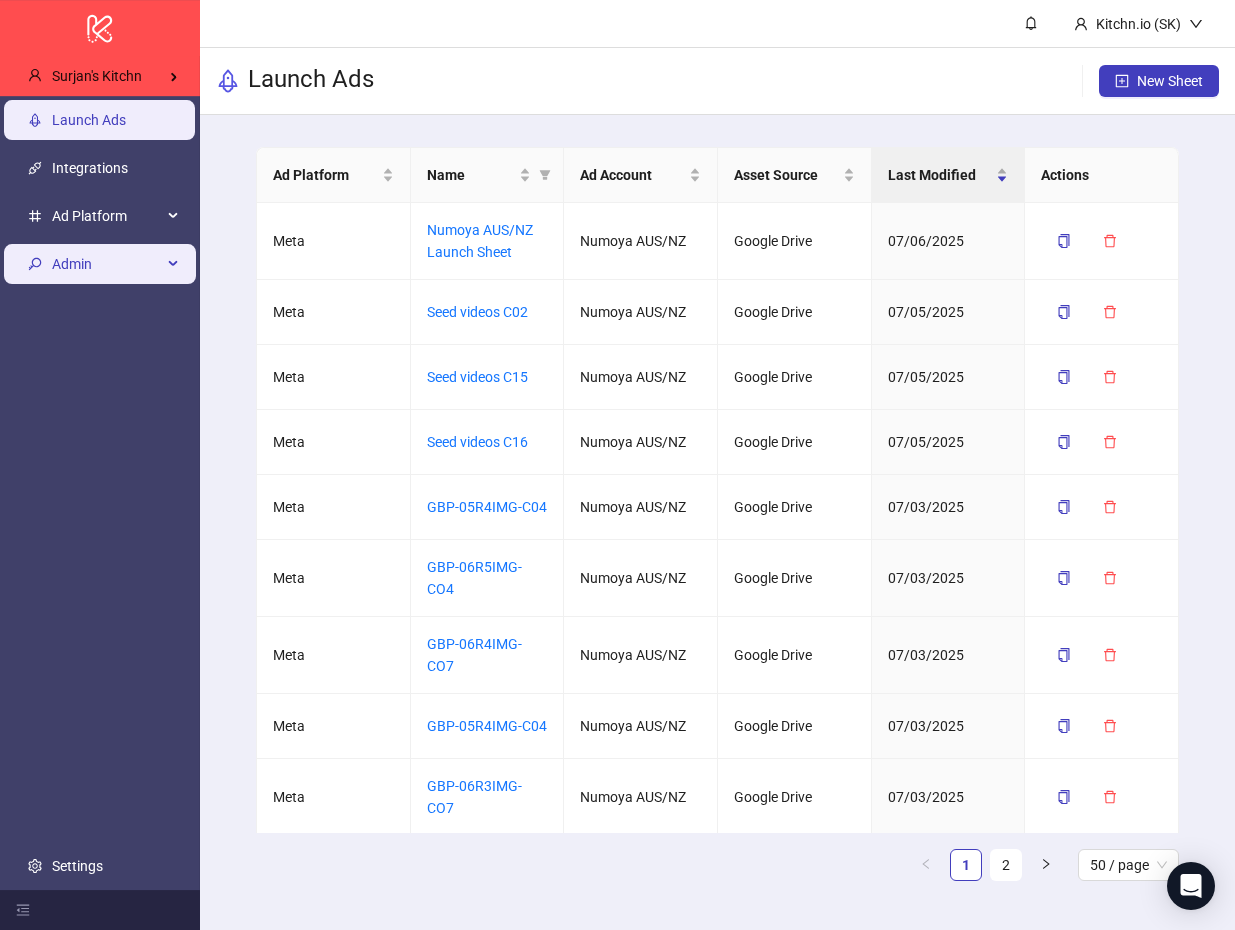 click on "Admin" at bounding box center (107, 264) 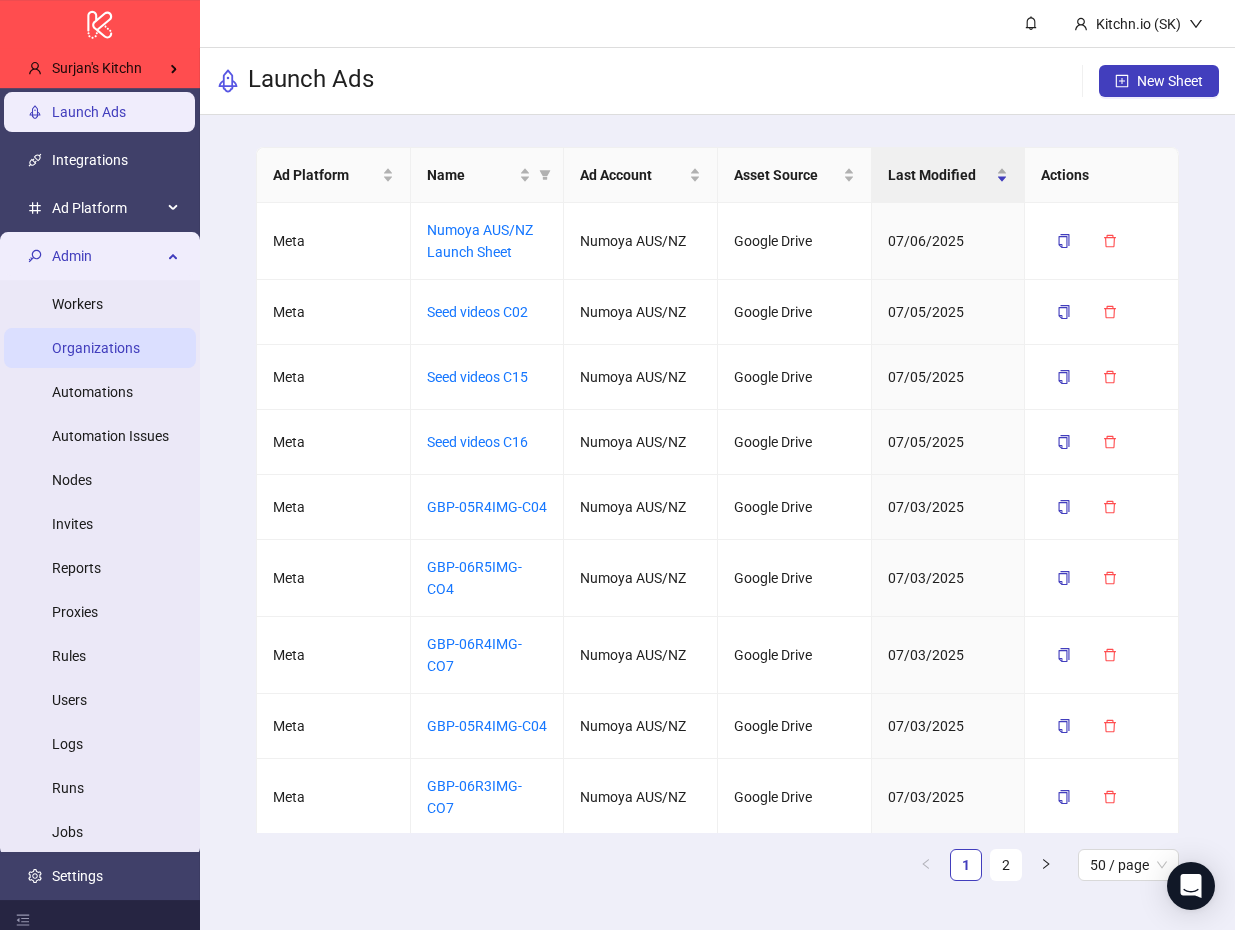 click on "Organizations" at bounding box center (96, 348) 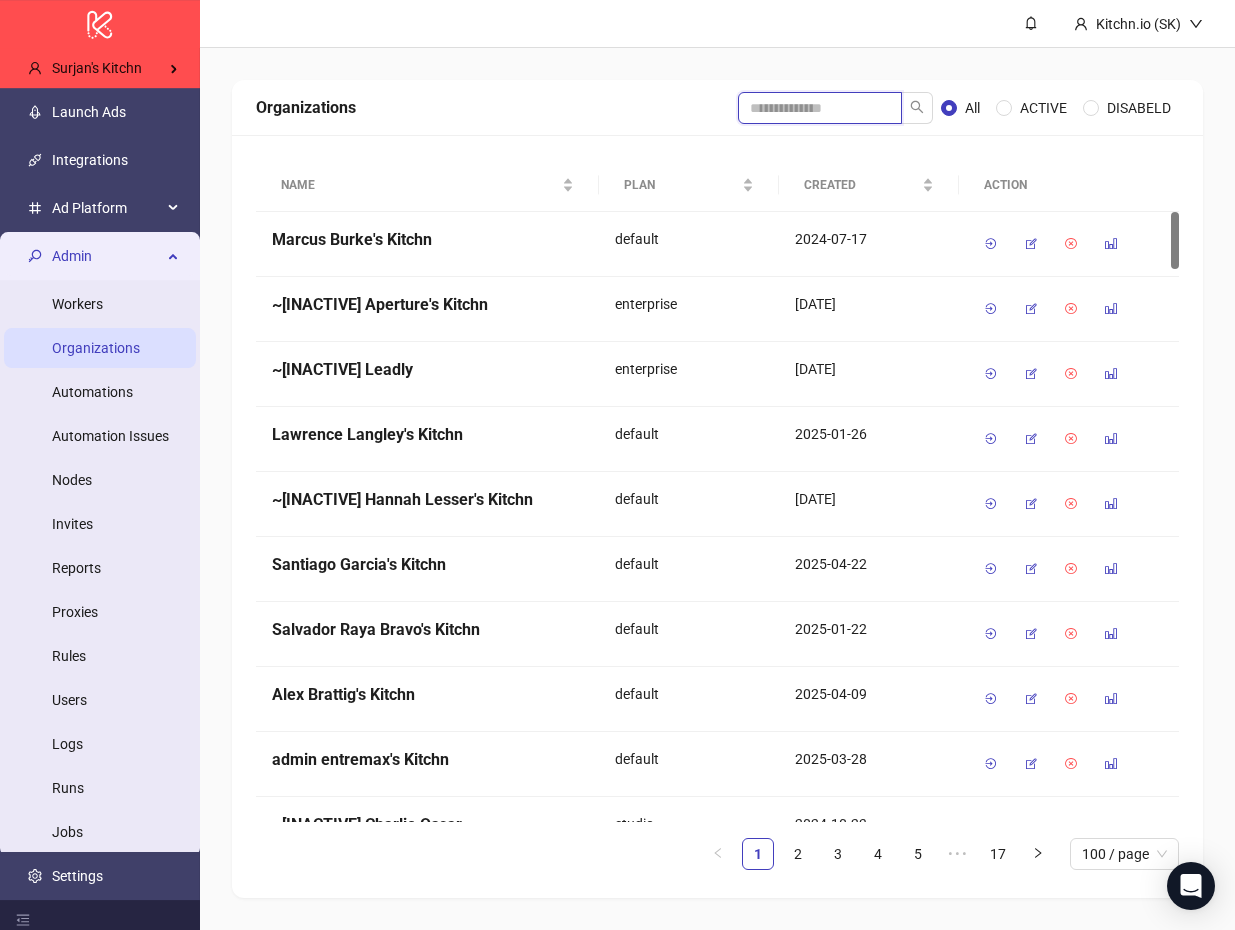 click at bounding box center (820, 108) 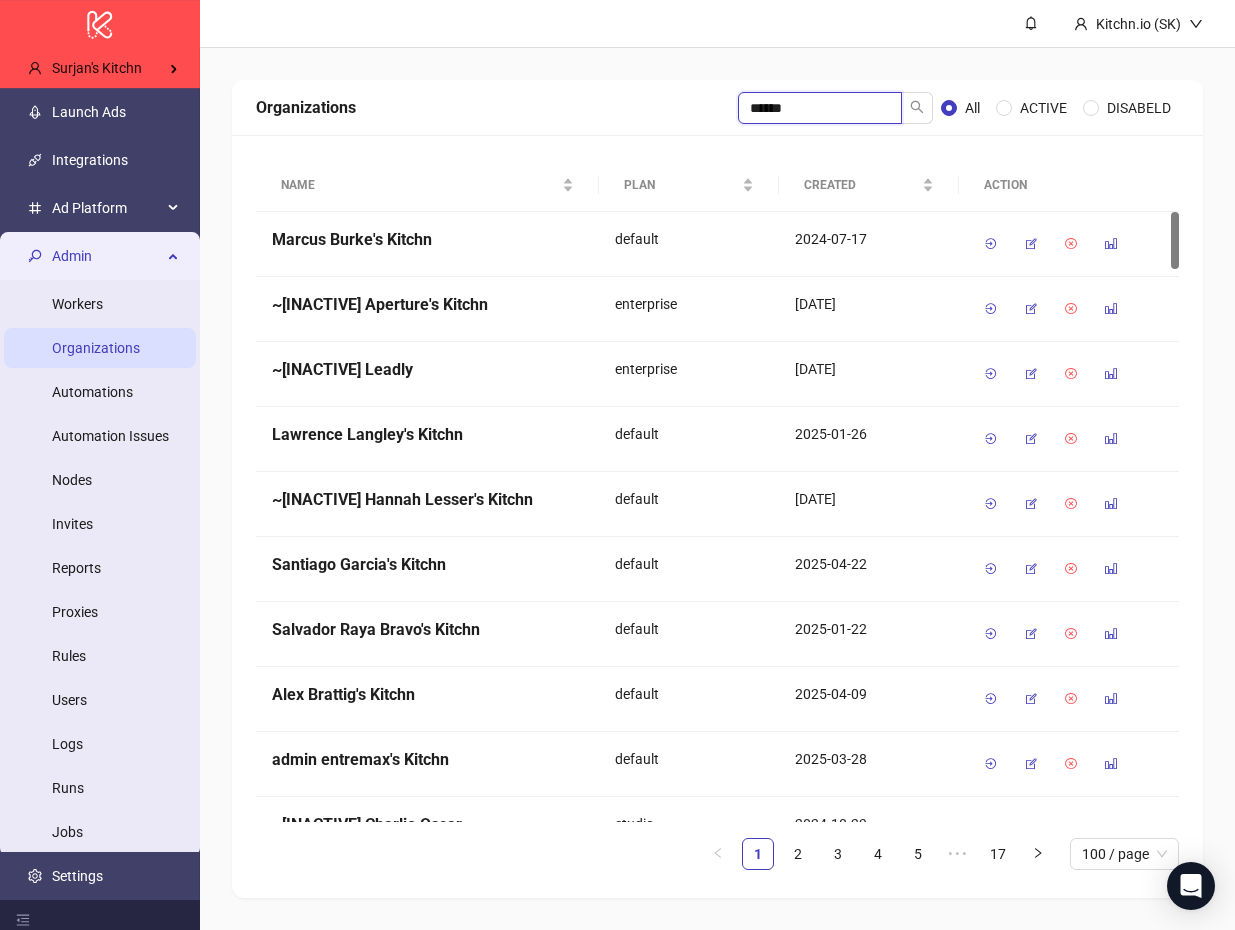 type on "******" 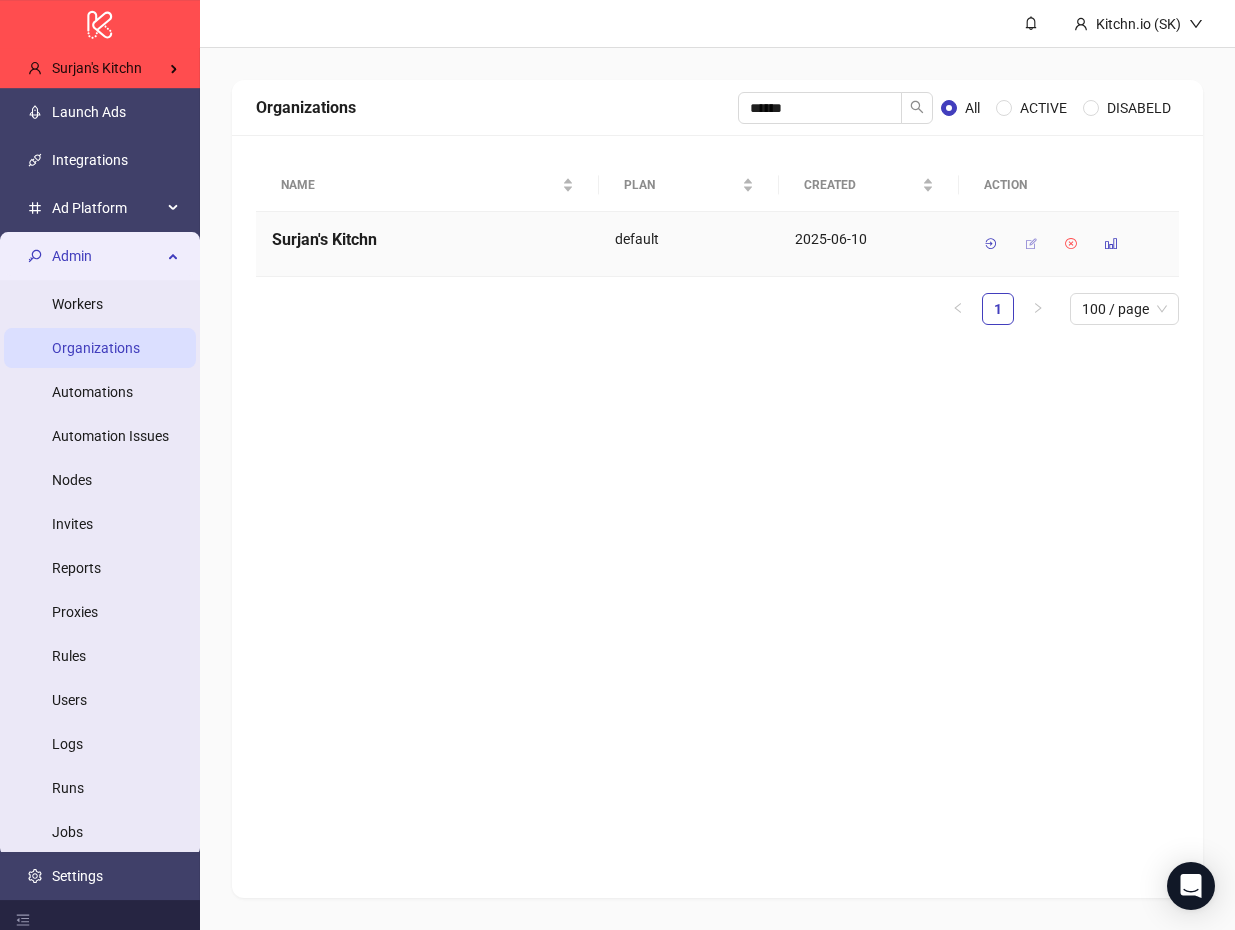click at bounding box center [1031, 244] 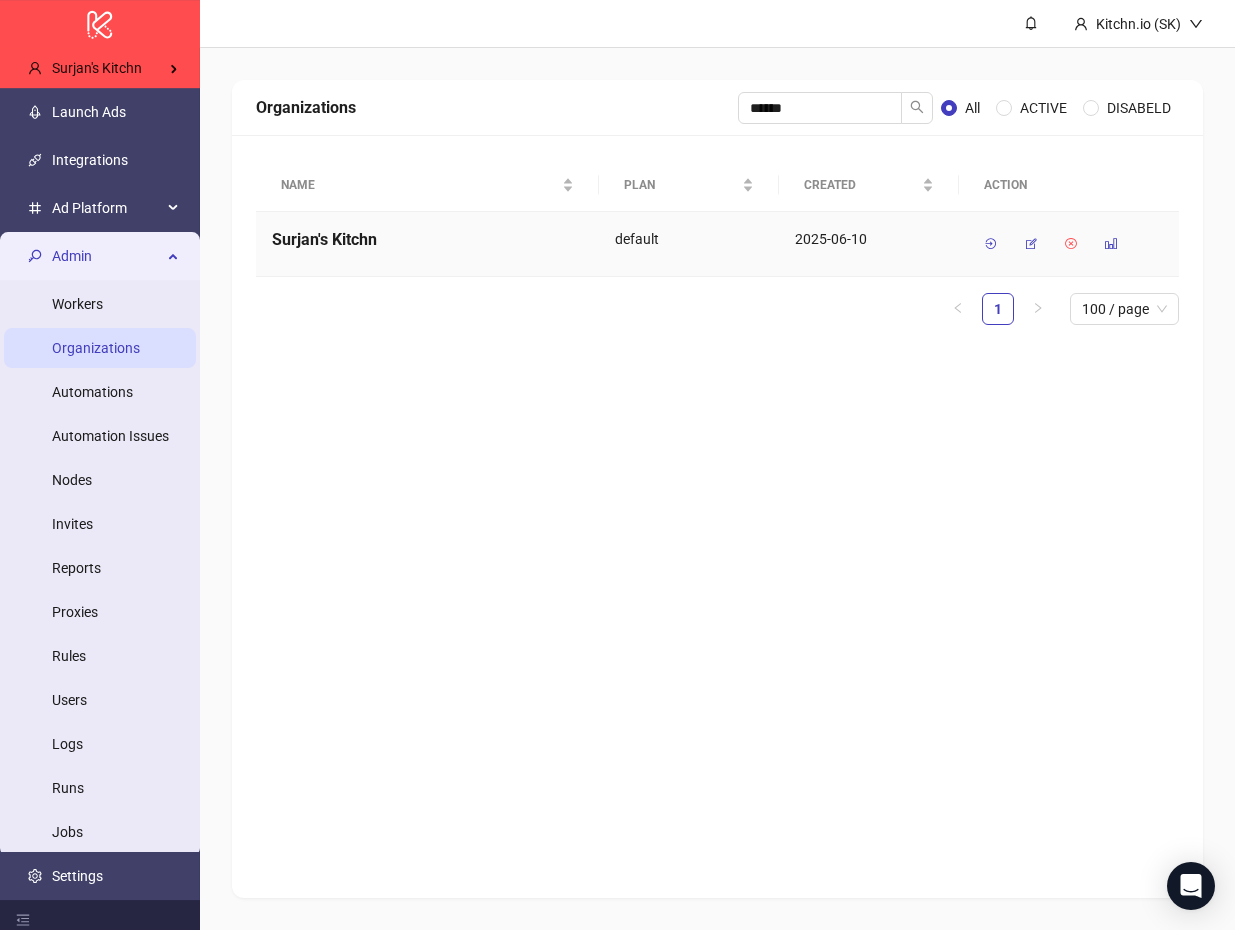 scroll, scrollTop: 538, scrollLeft: 0, axis: vertical 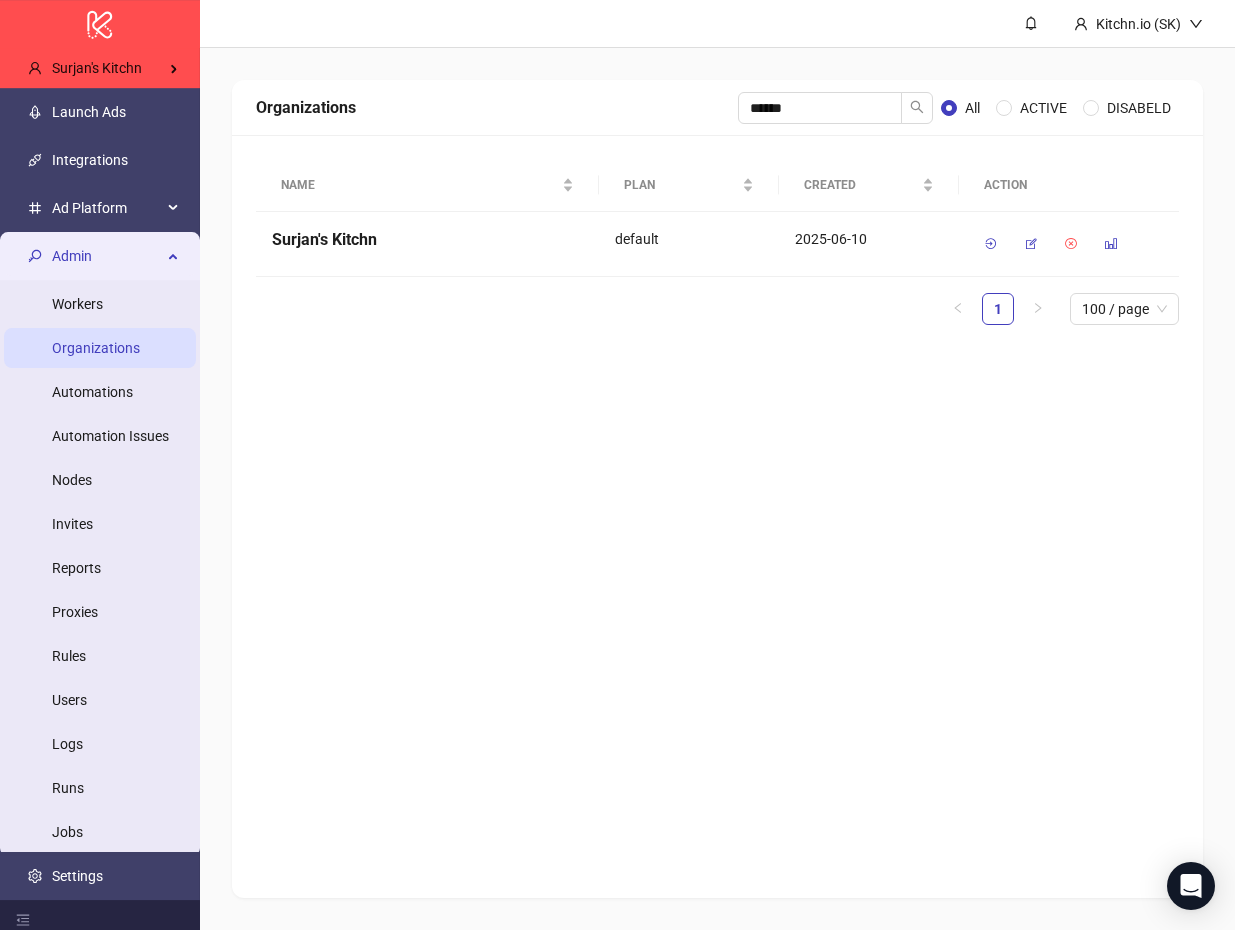 type 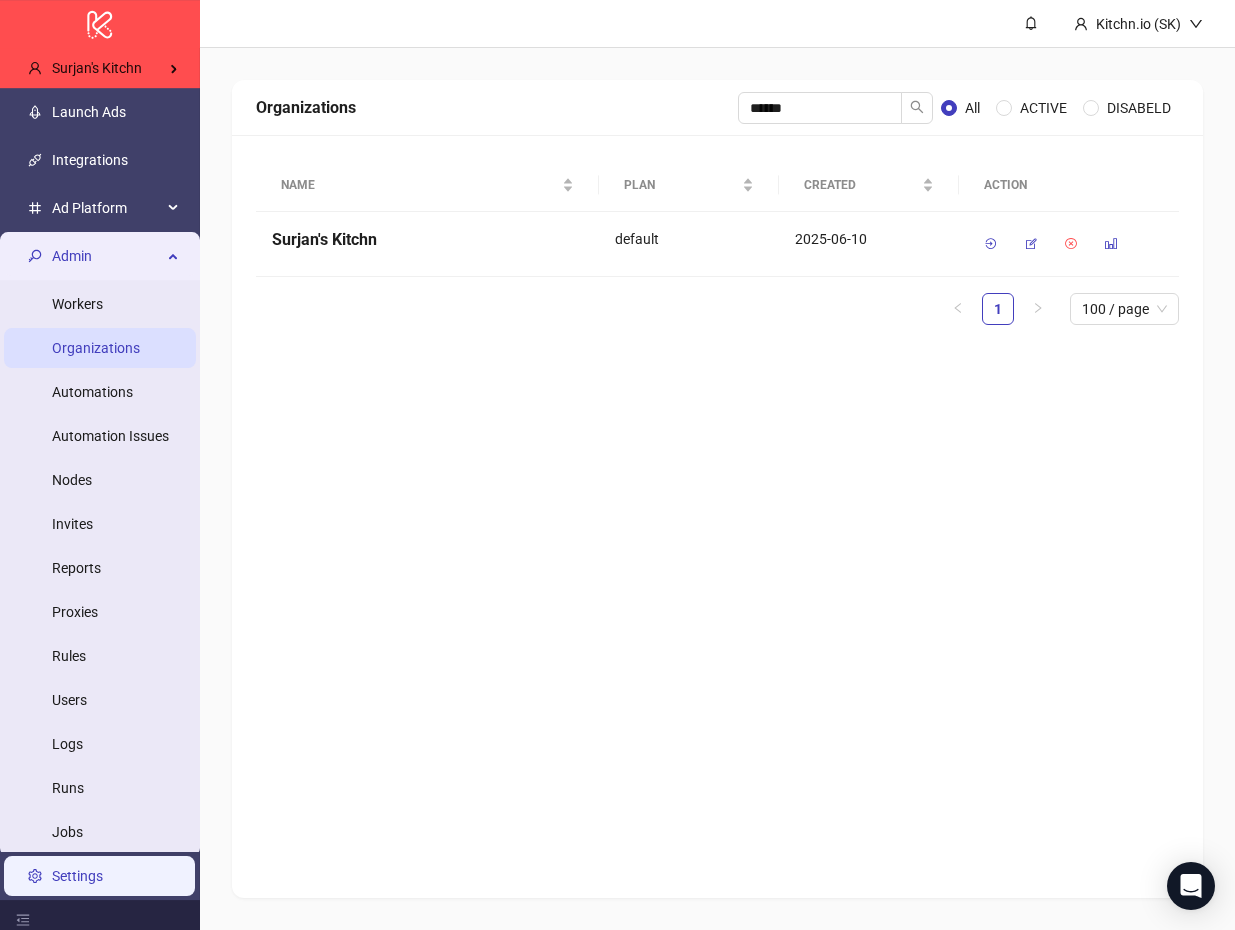 click on "Settings" at bounding box center (77, 876) 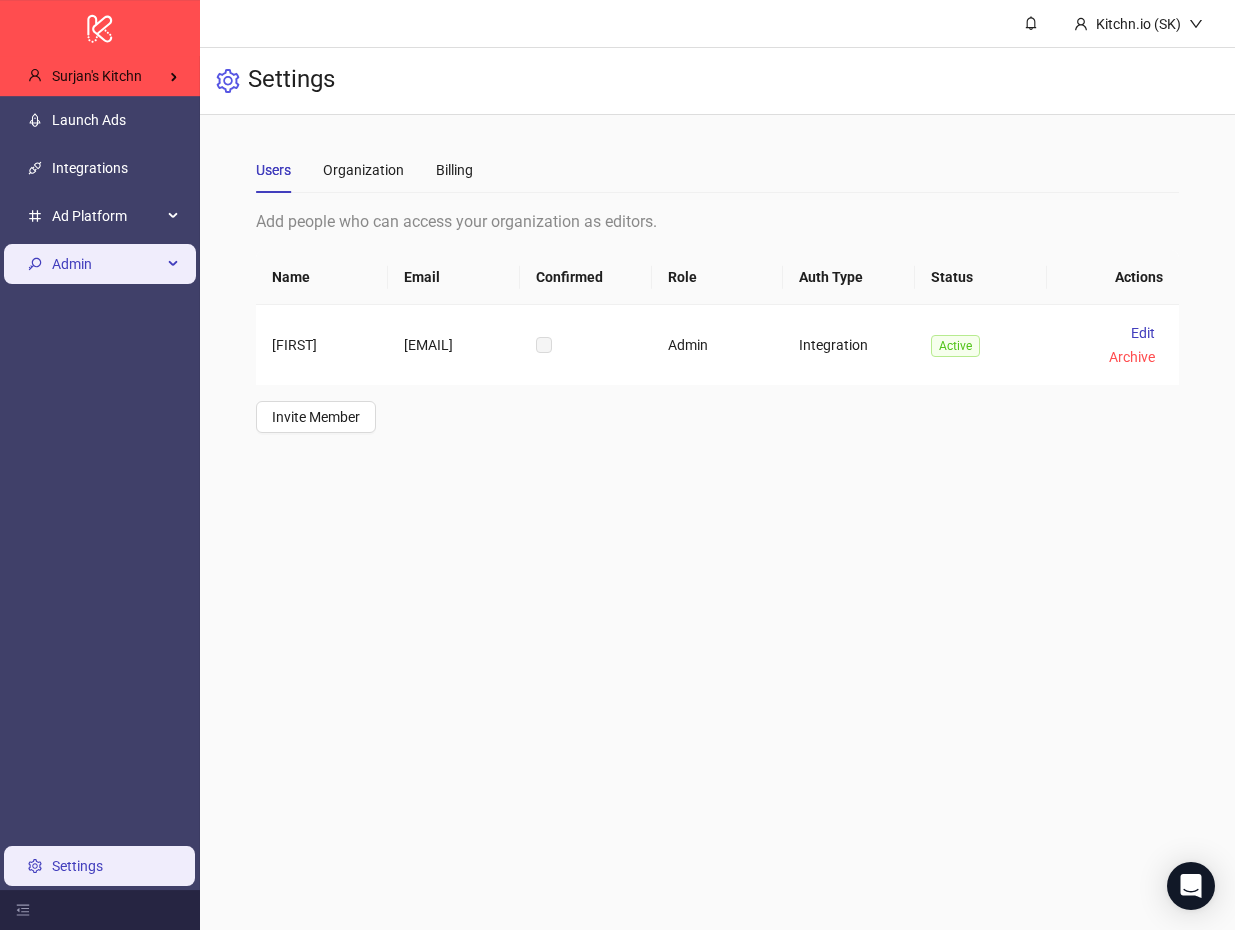 click on "Admin" at bounding box center (107, 264) 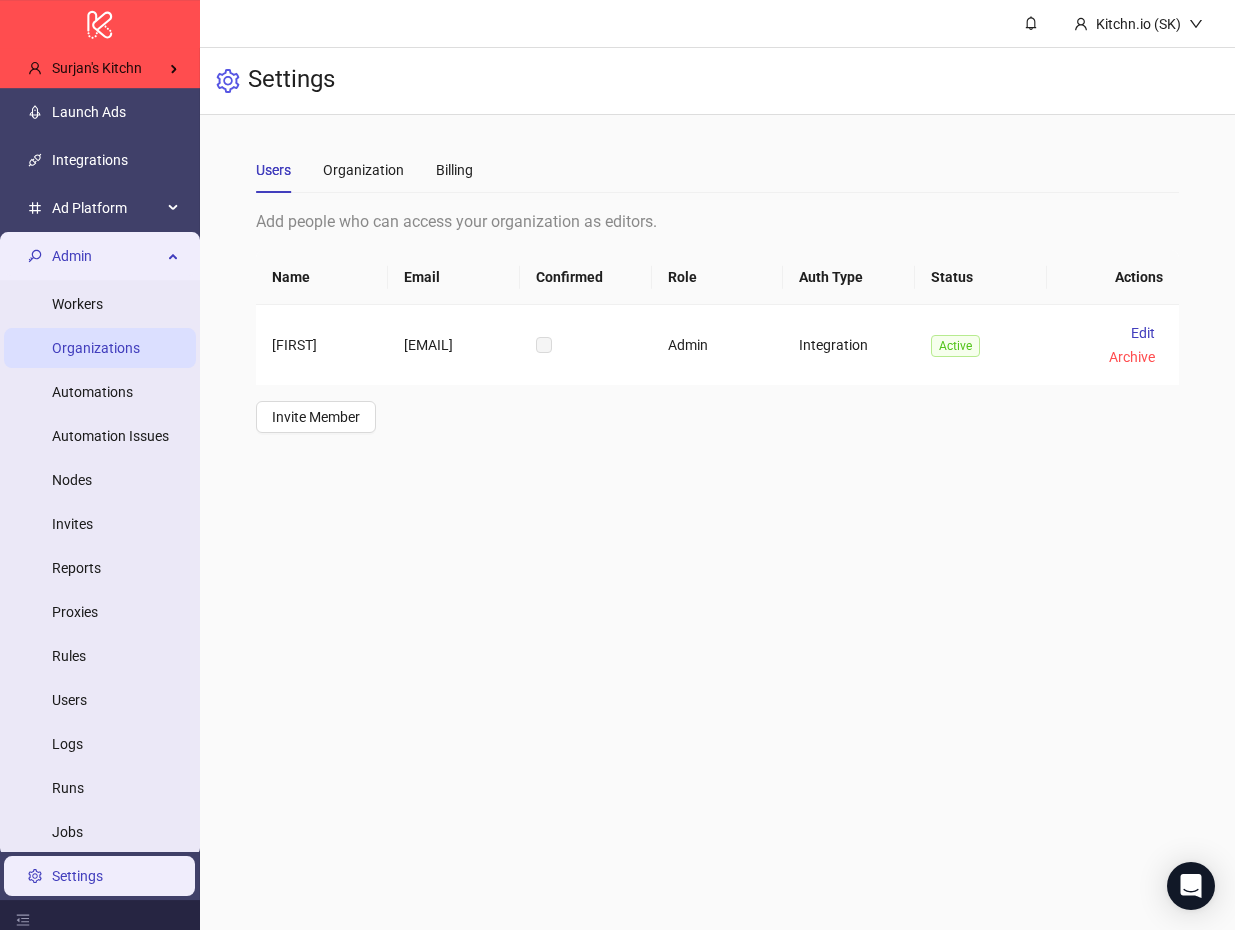 click on "Organizations" at bounding box center (96, 348) 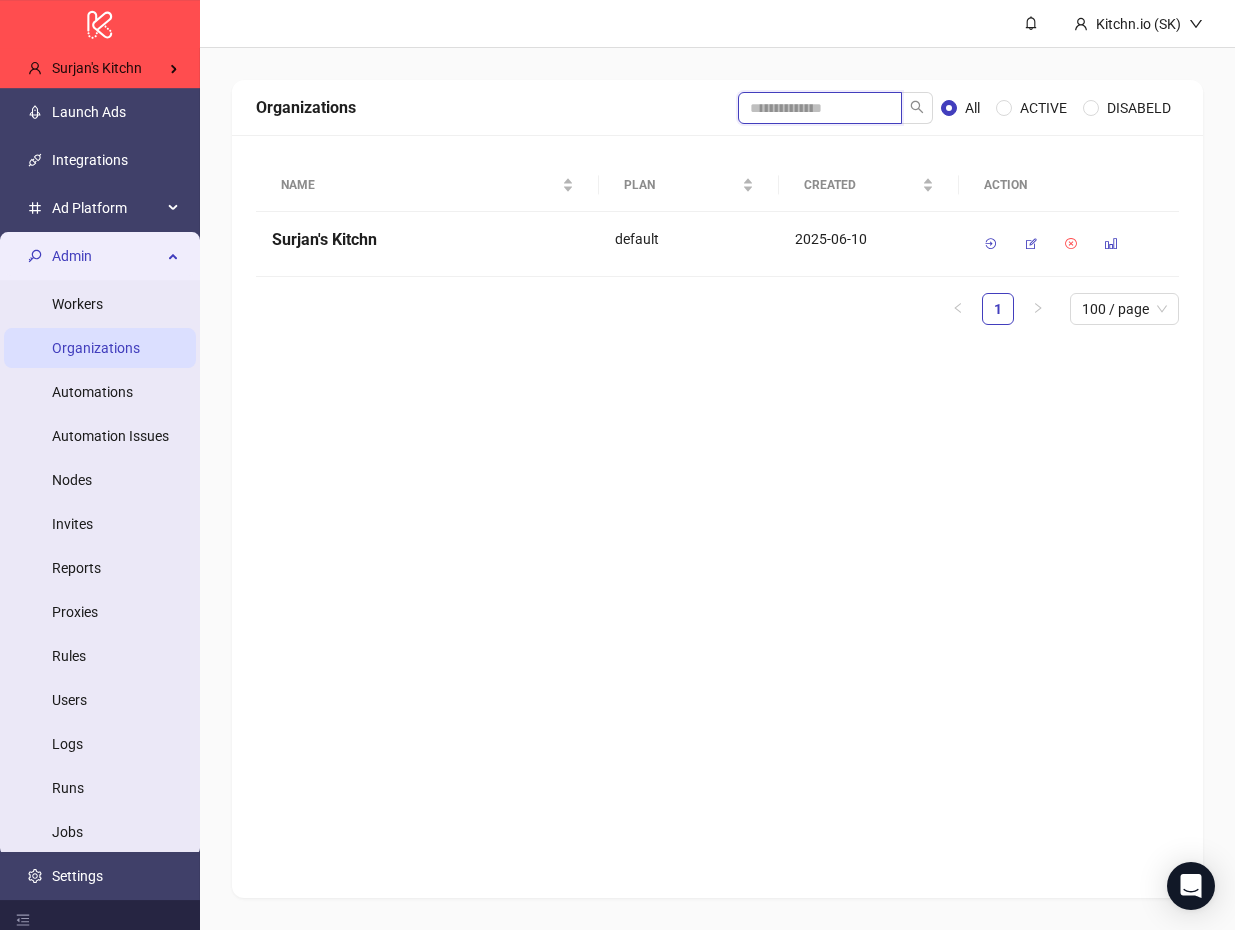 click at bounding box center (820, 108) 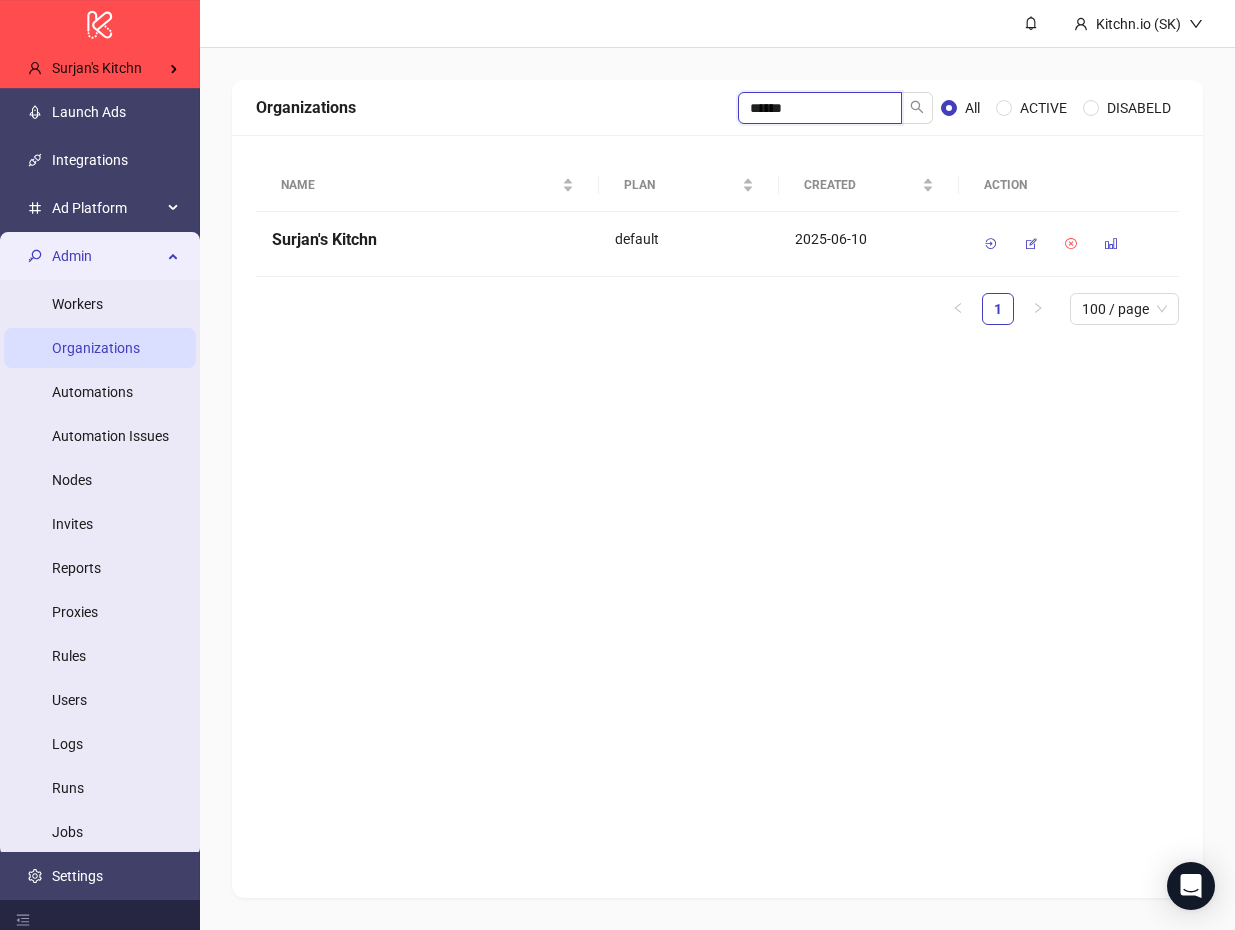 type on "******" 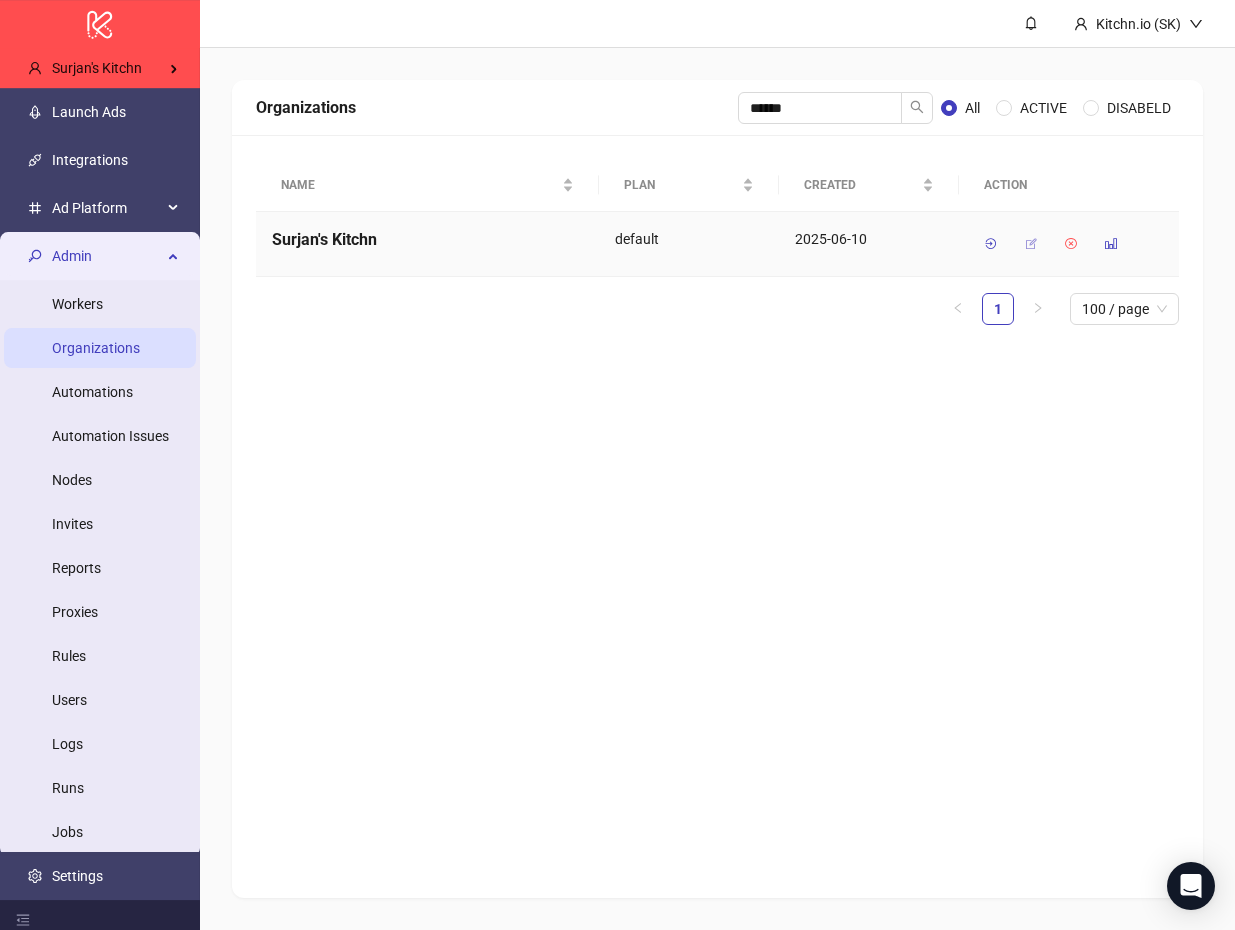 click at bounding box center [1031, 244] 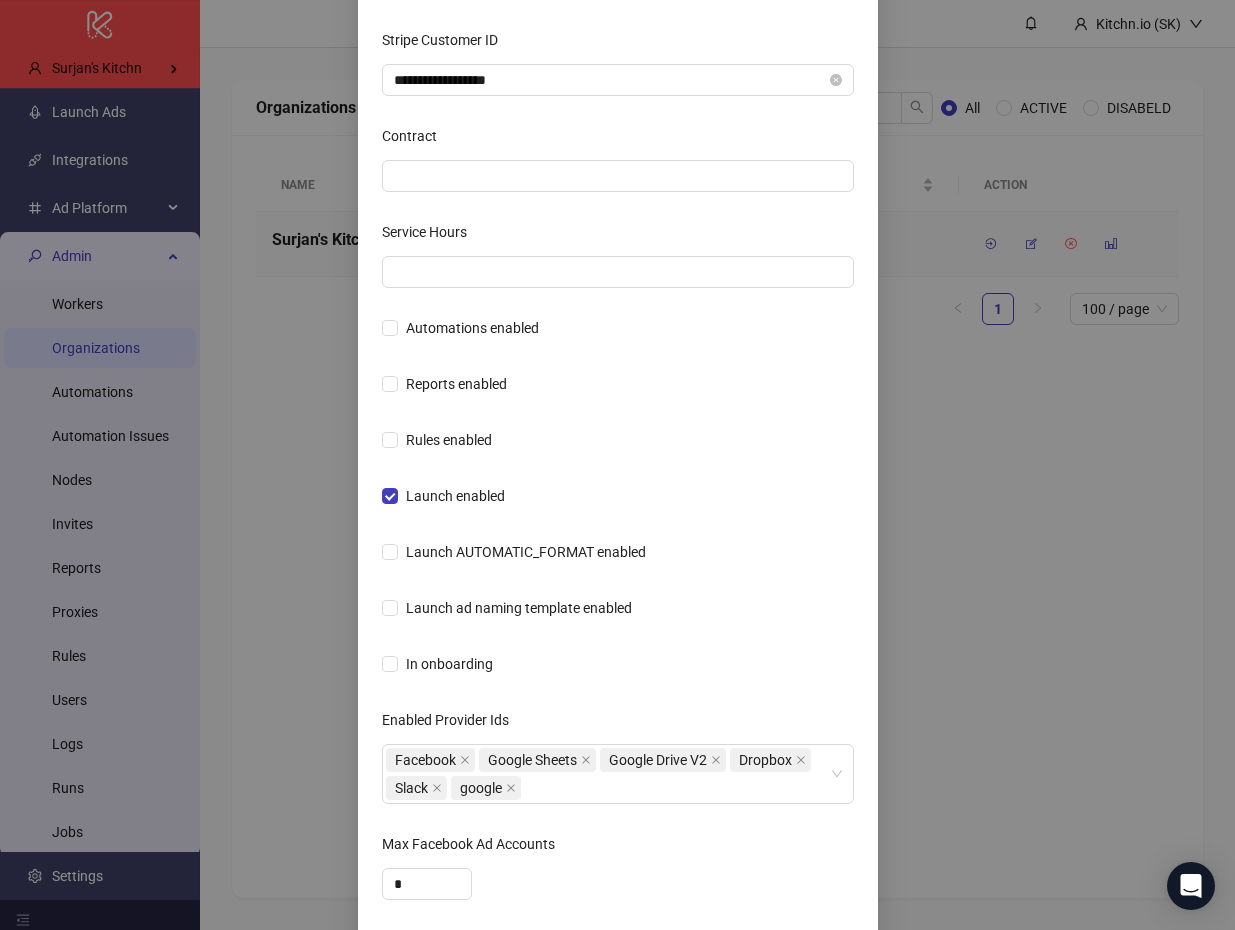 scroll, scrollTop: 638, scrollLeft: 0, axis: vertical 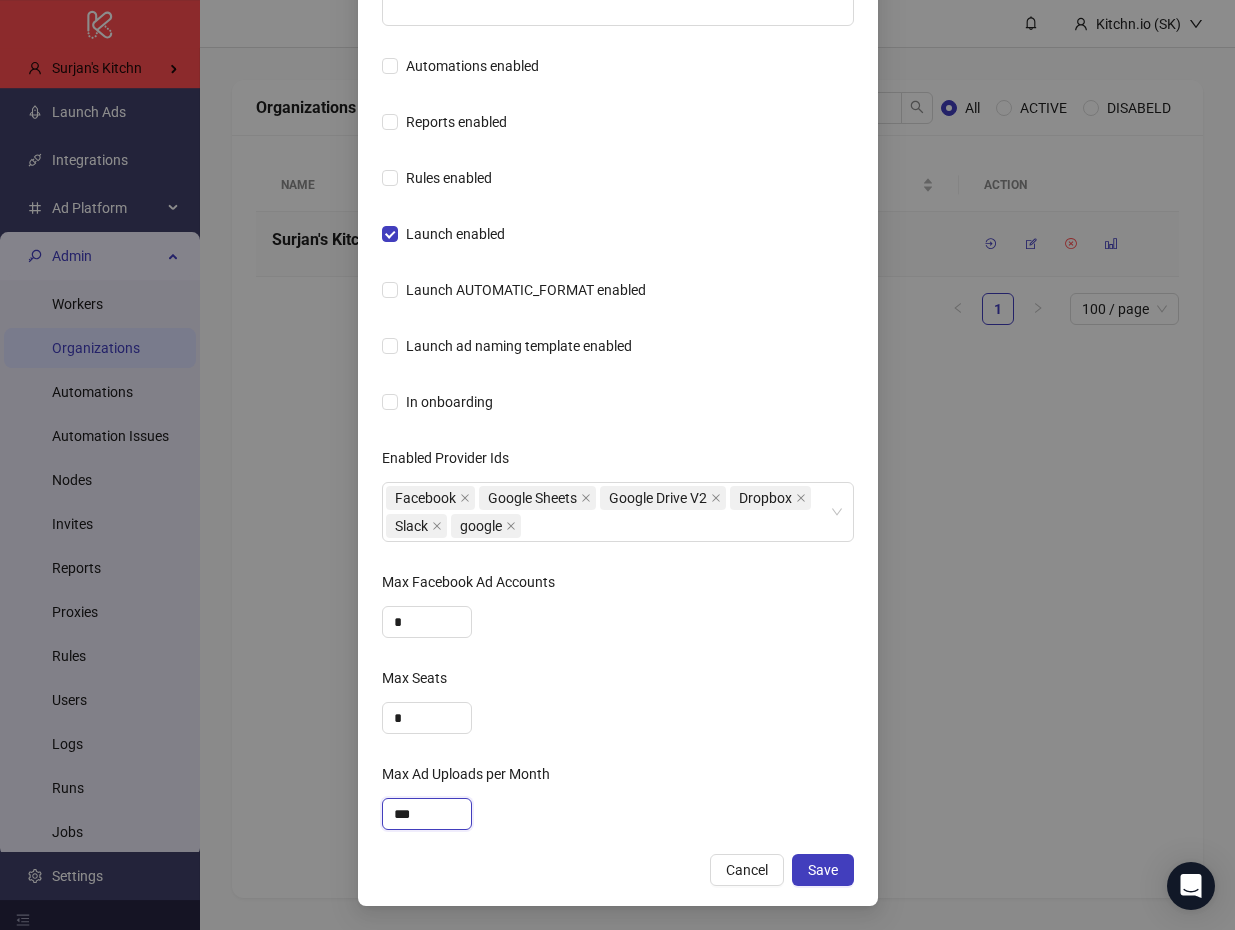 drag, startPoint x: 400, startPoint y: 817, endPoint x: 362, endPoint y: 817, distance: 38 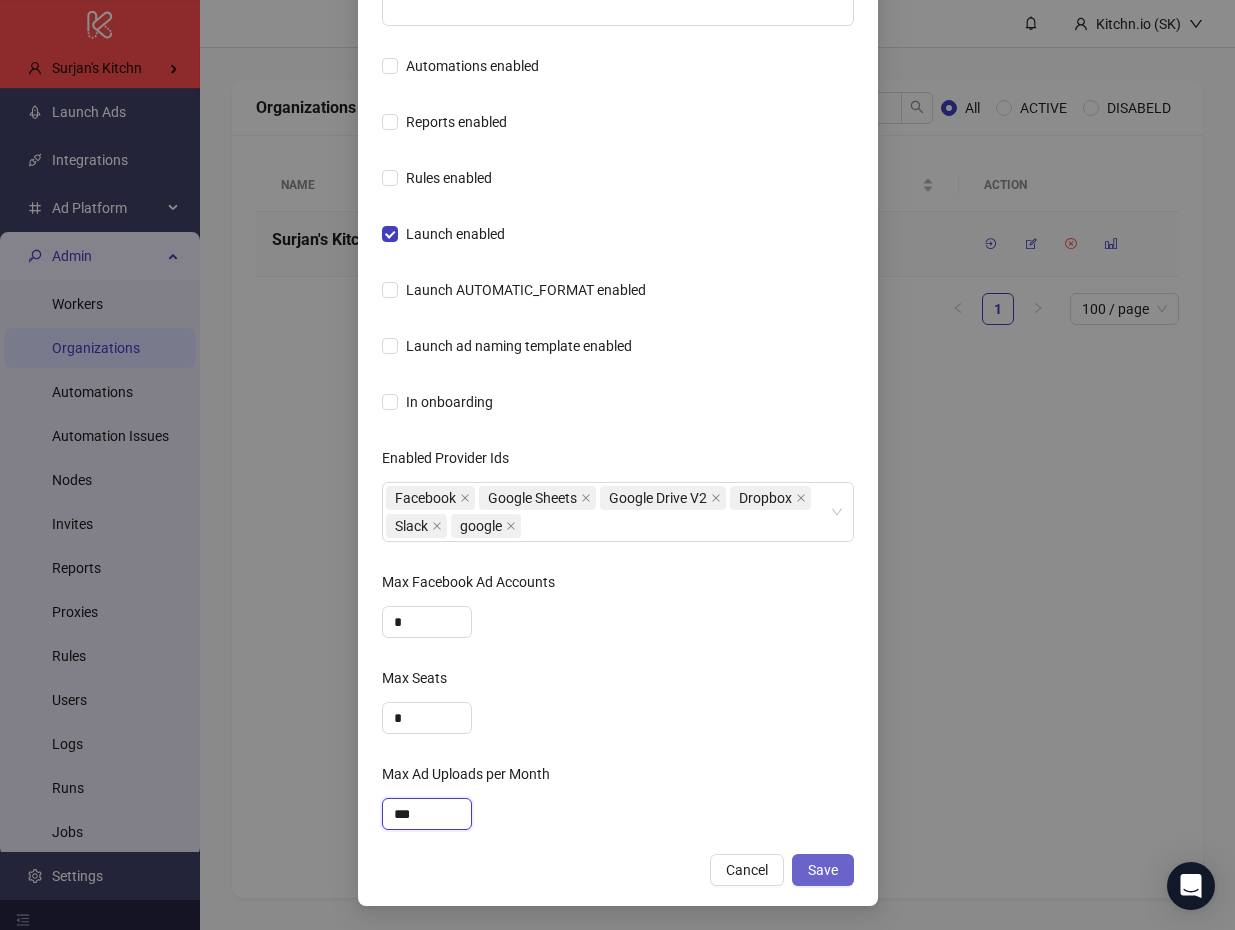 type on "***" 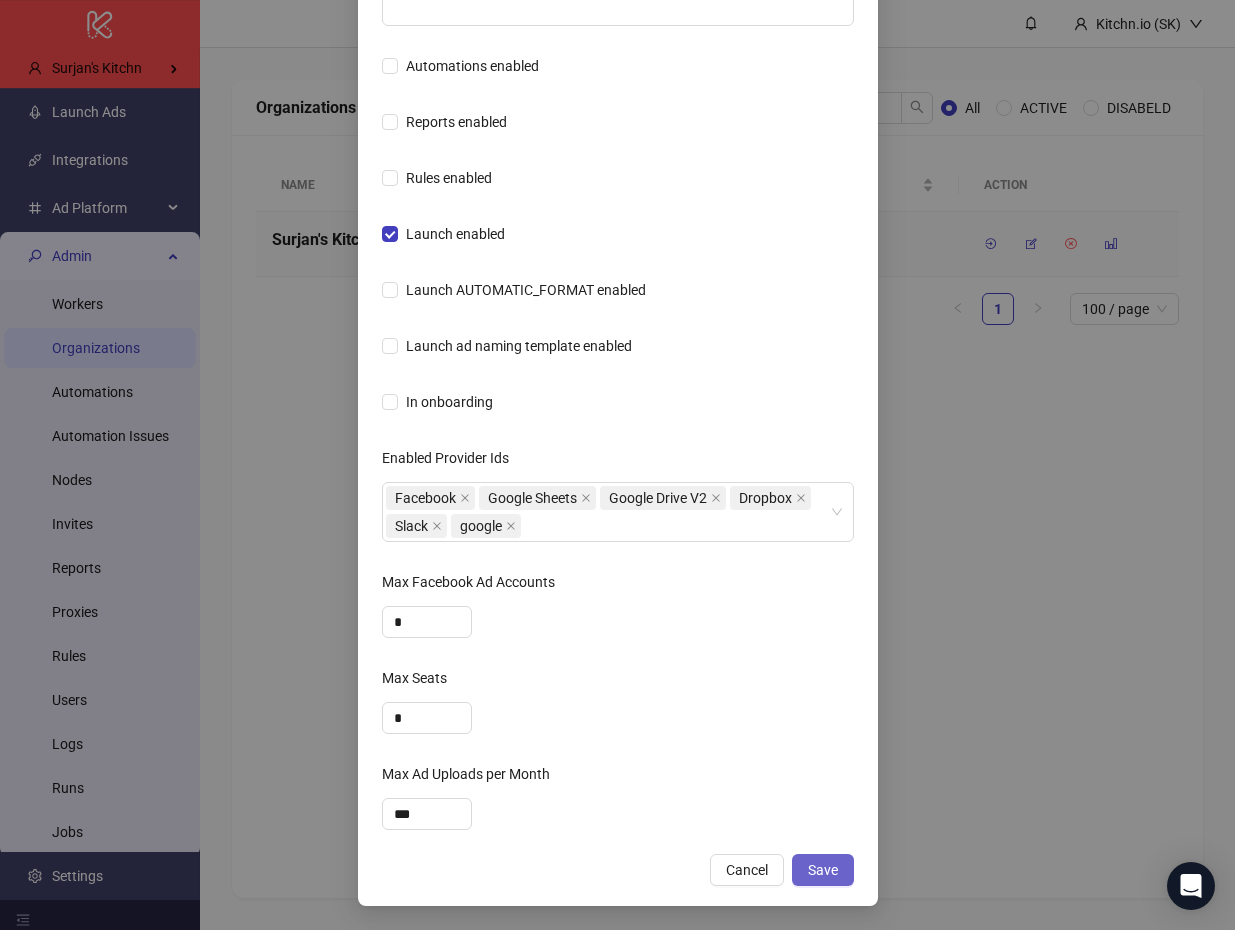 click on "Save" at bounding box center (823, 870) 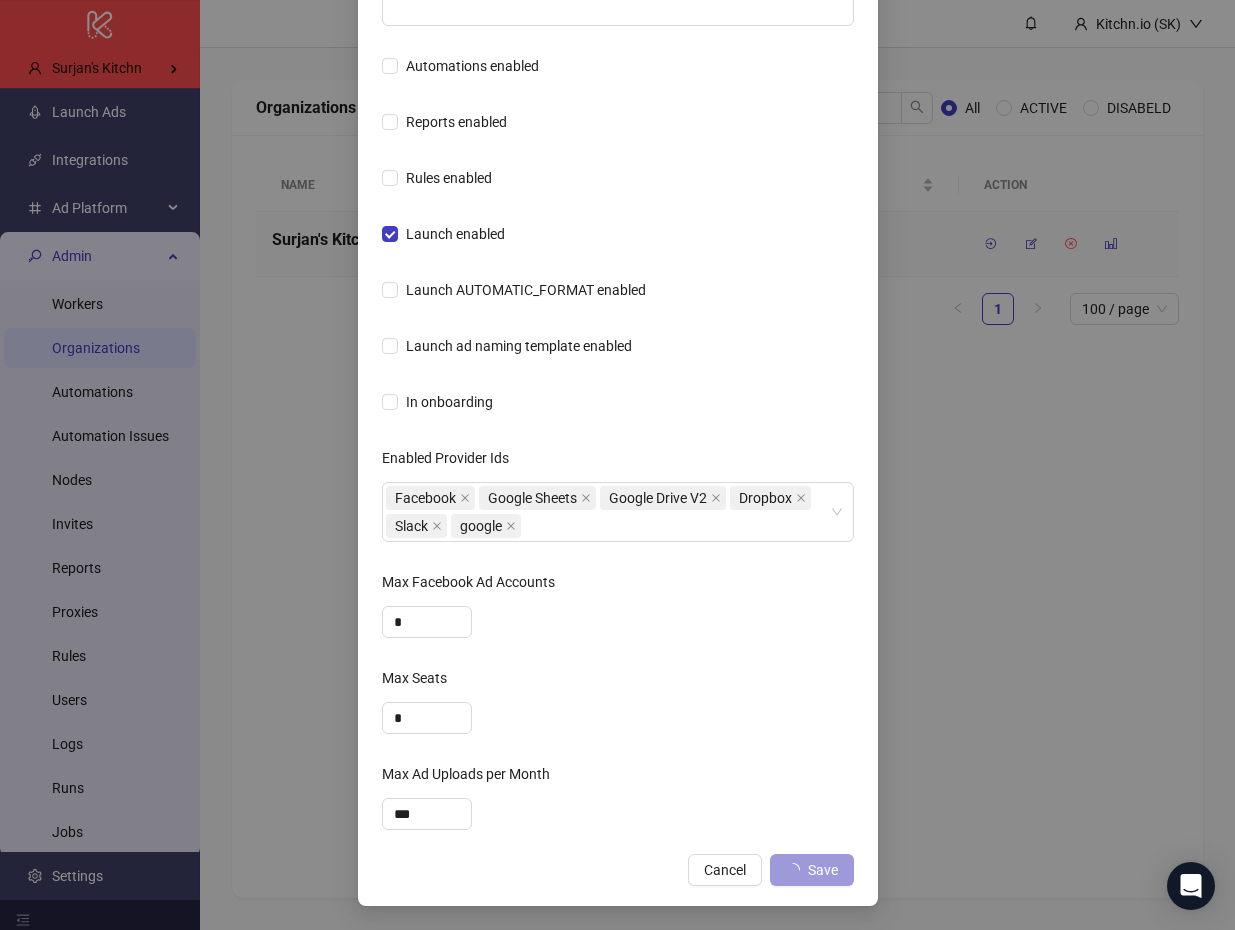 scroll, scrollTop: 538, scrollLeft: 0, axis: vertical 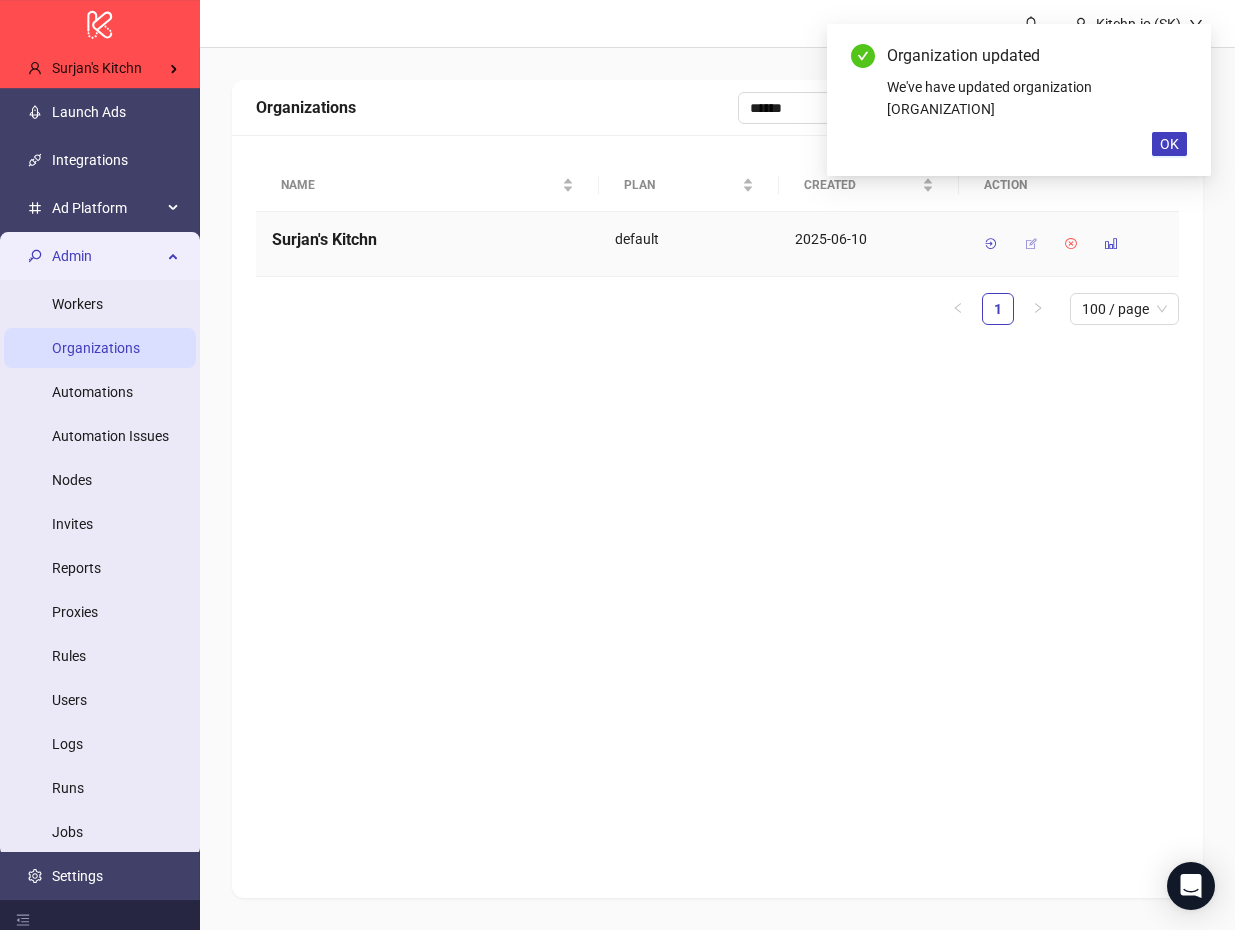 click at bounding box center [1031, 244] 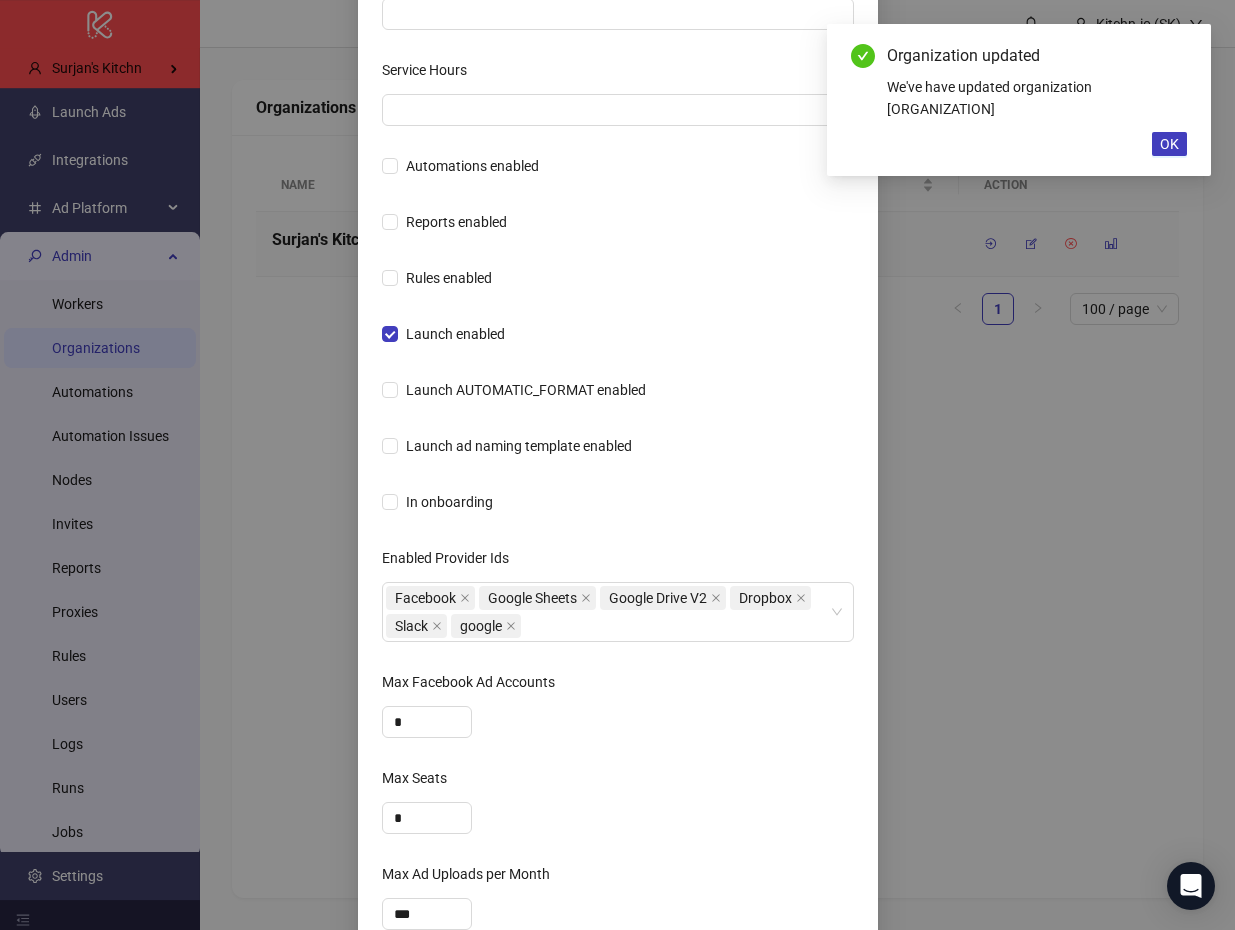 scroll, scrollTop: 638, scrollLeft: 0, axis: vertical 